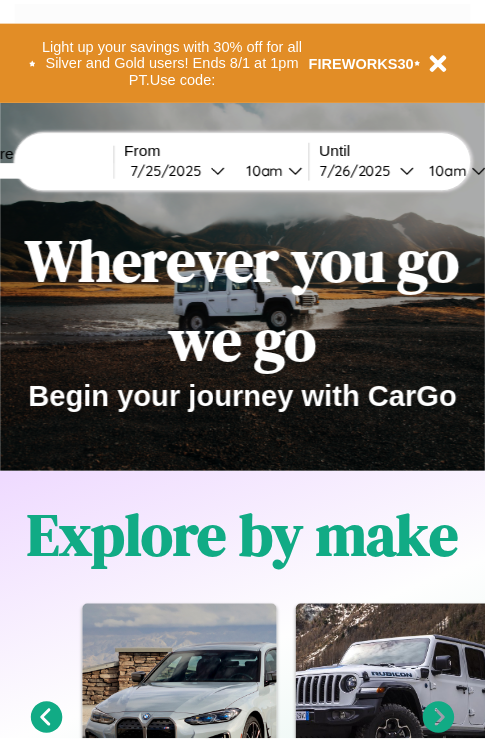 scroll, scrollTop: 0, scrollLeft: 0, axis: both 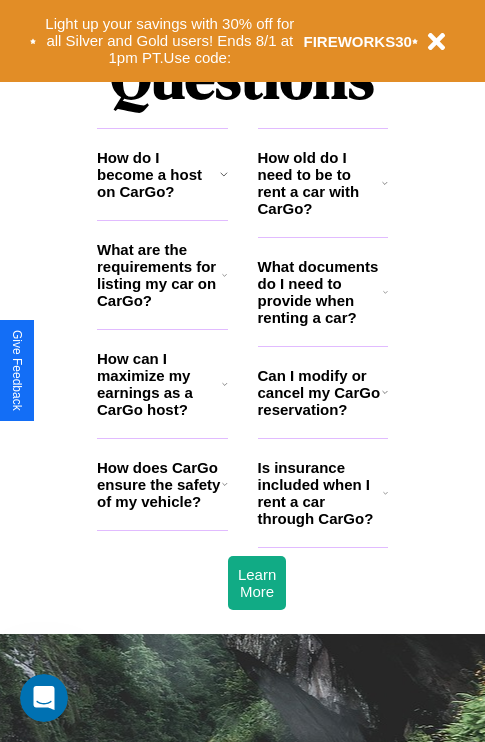 click on "What documents do I need to provide when renting a car?" at bounding box center (321, 292) 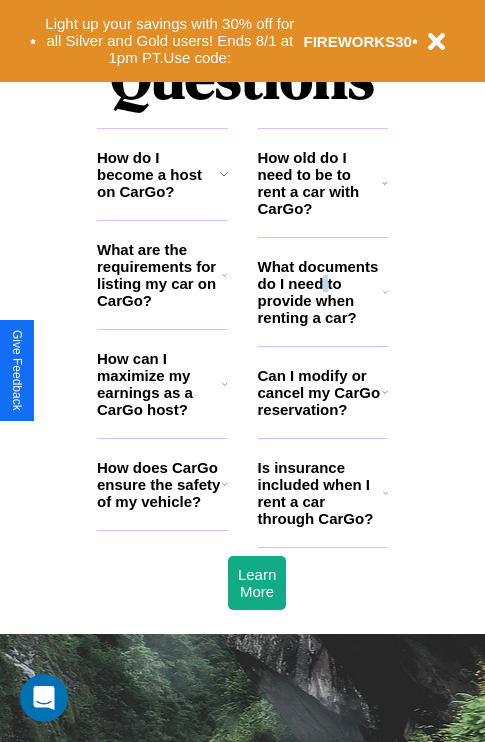 click on "What documents do I need to provide when renting a car?" at bounding box center (321, 292) 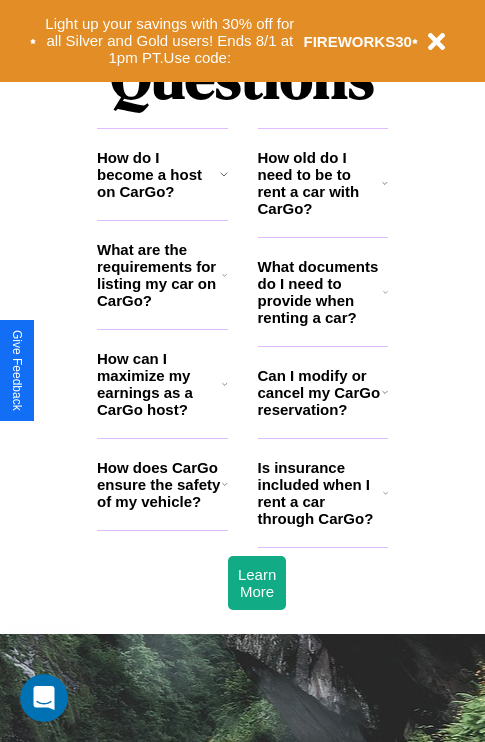 click on "How does CarGo ensure the safety of my vehicle?" at bounding box center (159, 484) 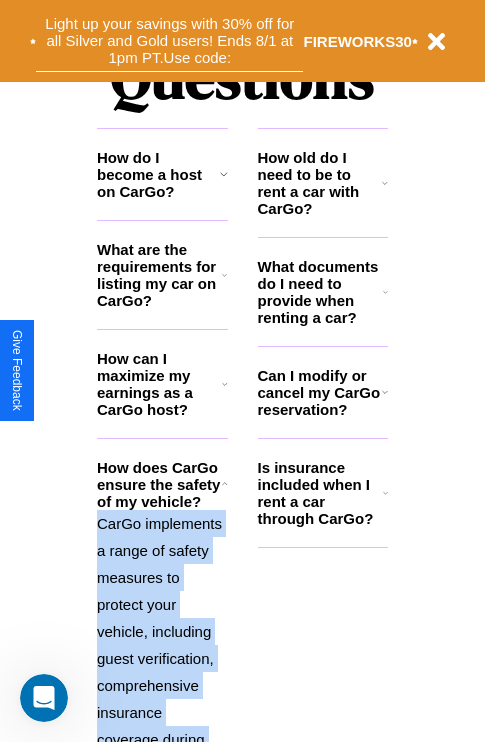 click on "Light up your savings with 30% off for all Silver and Gold users! Ends 8/1 at 1pm PT.  Use code:" at bounding box center (169, 41) 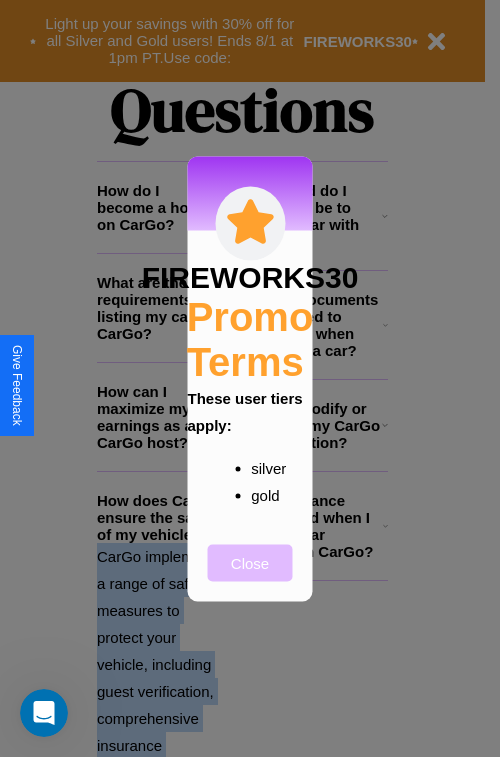 click on "Close" at bounding box center [250, 562] 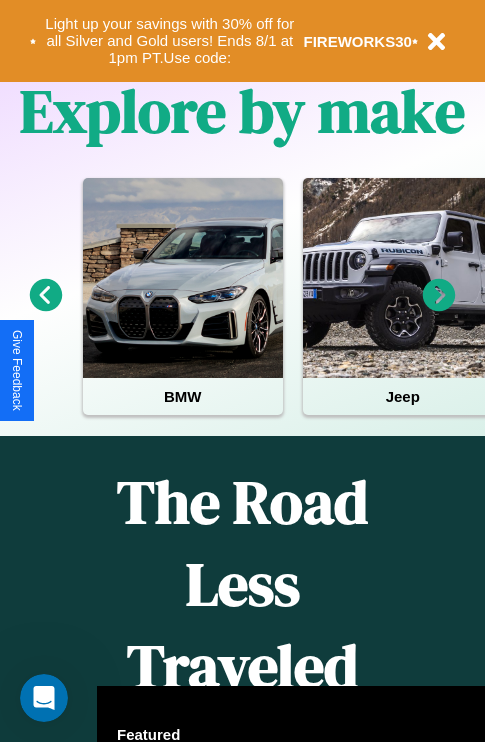 scroll, scrollTop: 308, scrollLeft: 0, axis: vertical 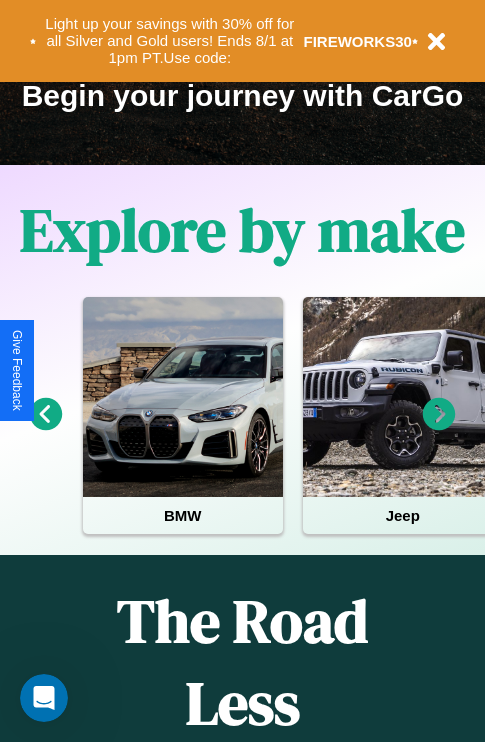 click 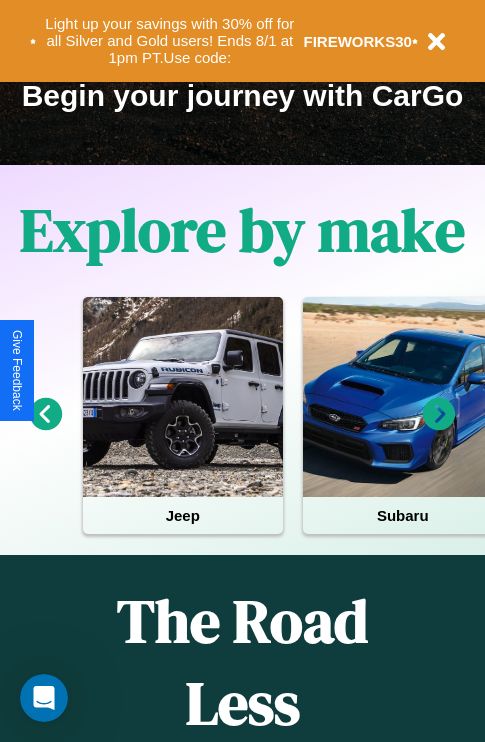 click 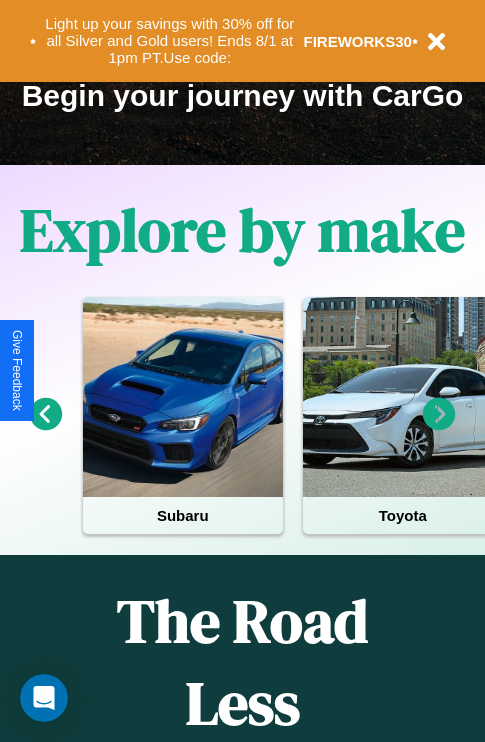 click 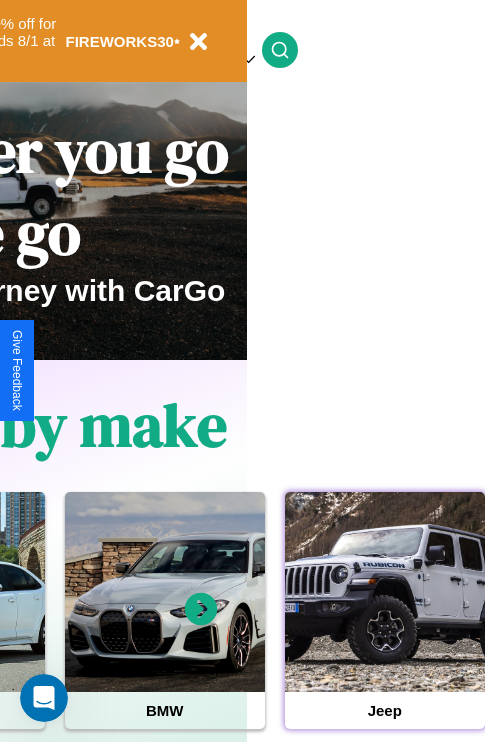 click at bounding box center (385, 592) 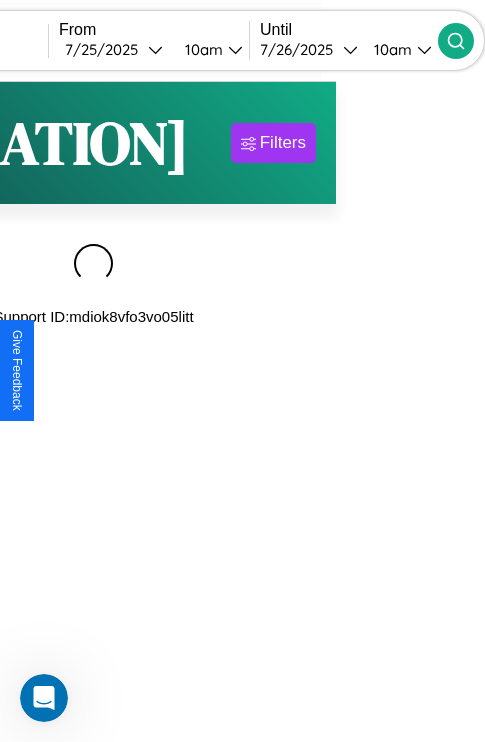 scroll, scrollTop: 0, scrollLeft: 0, axis: both 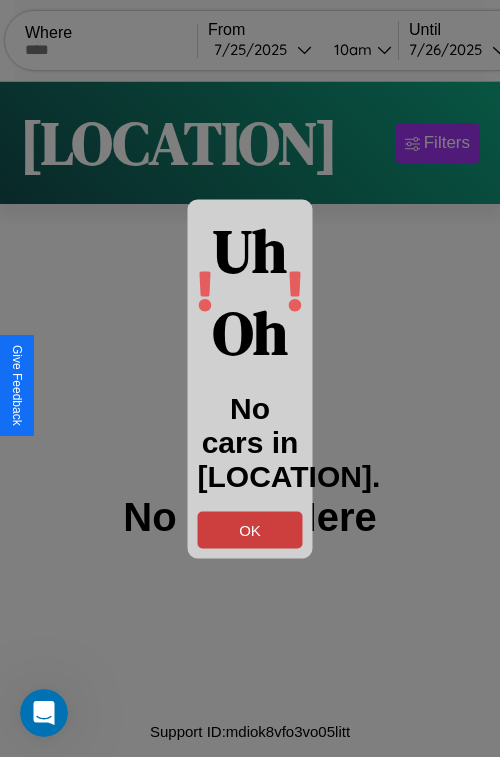 click on "OK" at bounding box center (250, 529) 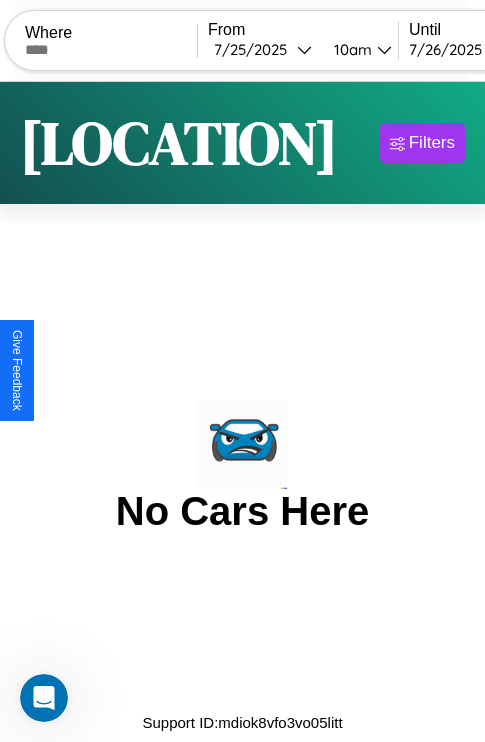 click at bounding box center [111, 50] 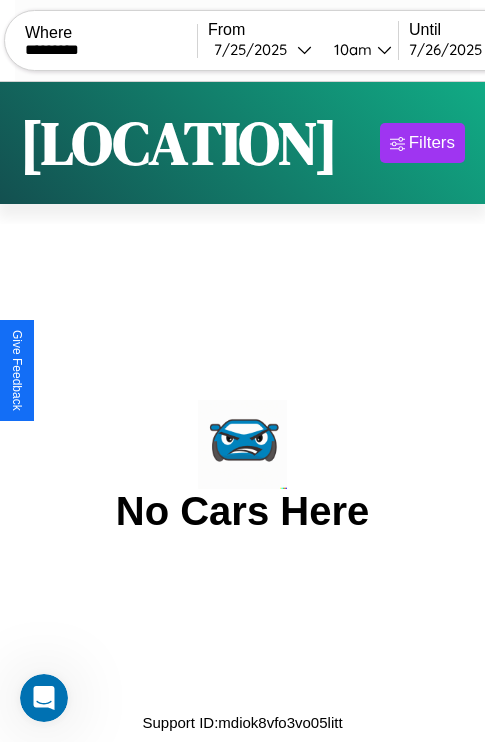 type on "*********" 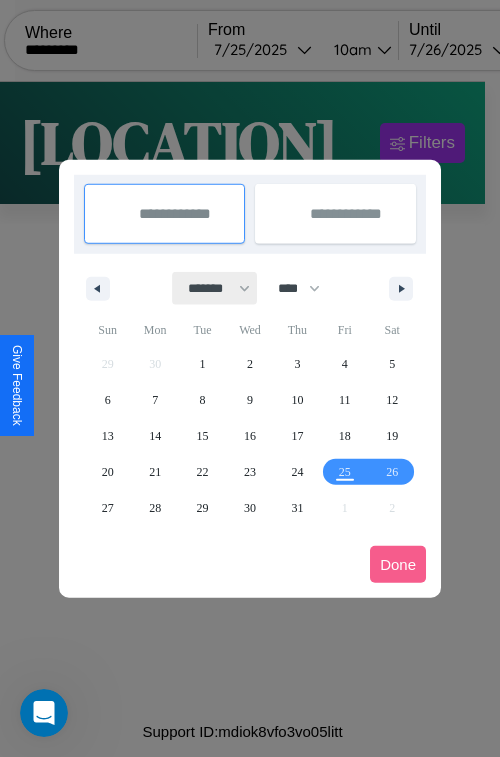 click on "******* ******** ***** ***** *** **** **** ****** ********* ******* ******** ********" at bounding box center (215, 288) 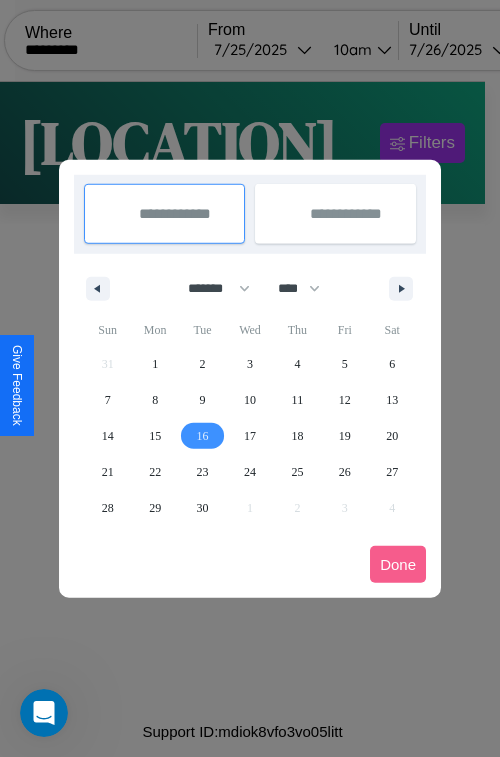 click on "16" at bounding box center [203, 436] 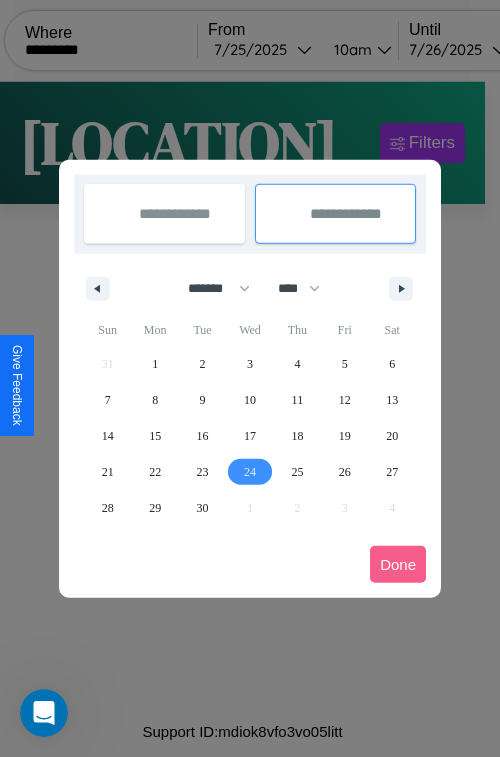 click on "24" at bounding box center [250, 472] 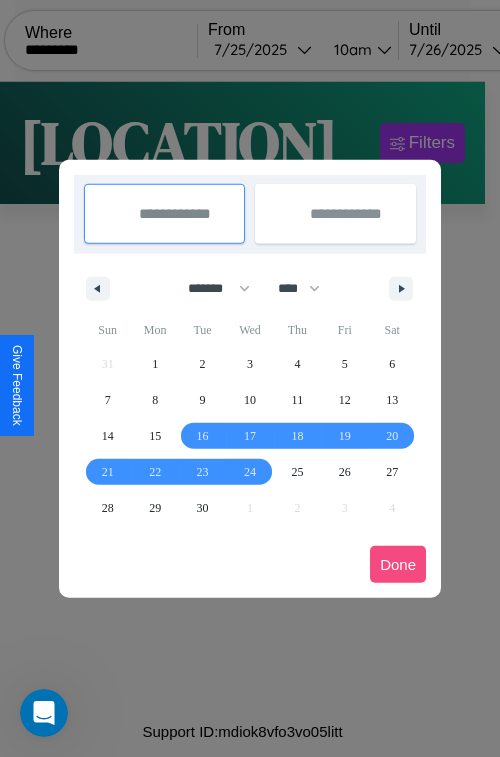 click on "Done" at bounding box center [398, 564] 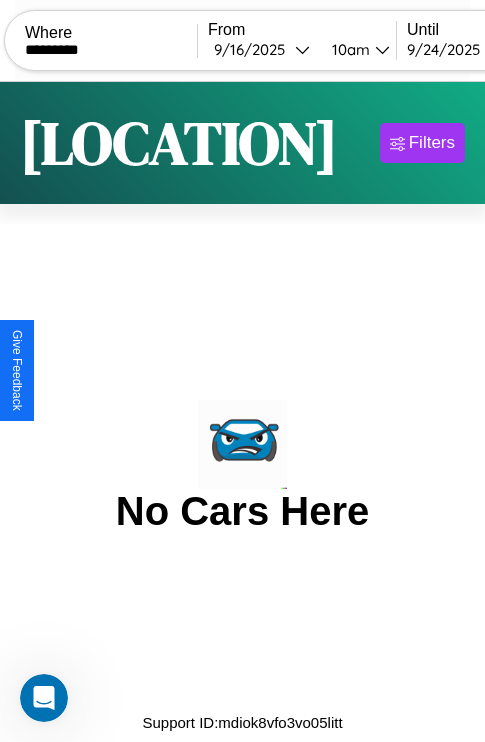 click on "10am" at bounding box center (348, 49) 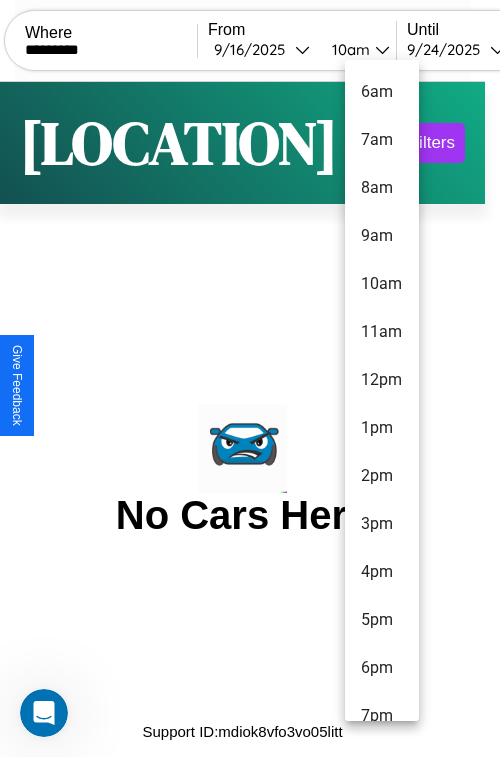 click on "4pm" at bounding box center [382, 572] 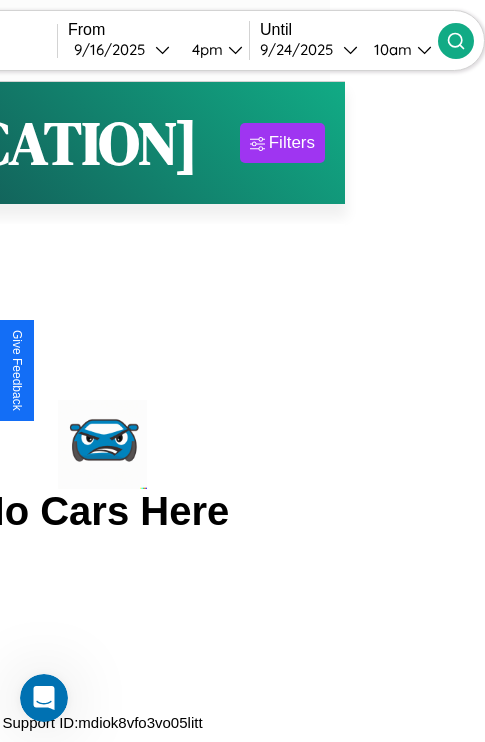 click 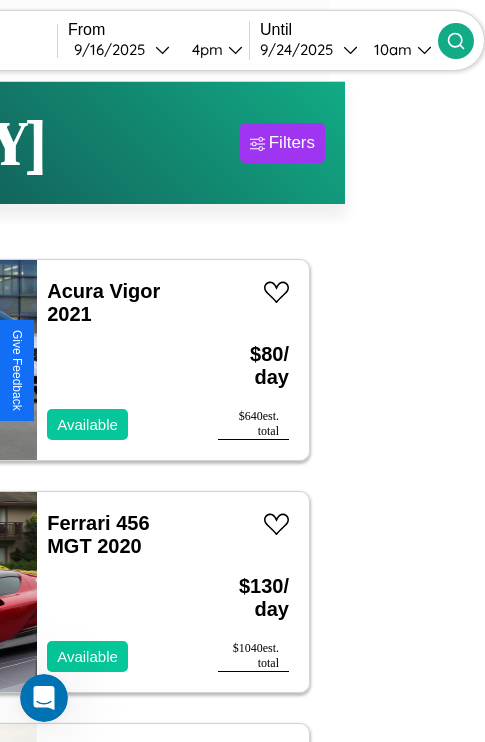 scroll, scrollTop: 94, scrollLeft: 37, axis: both 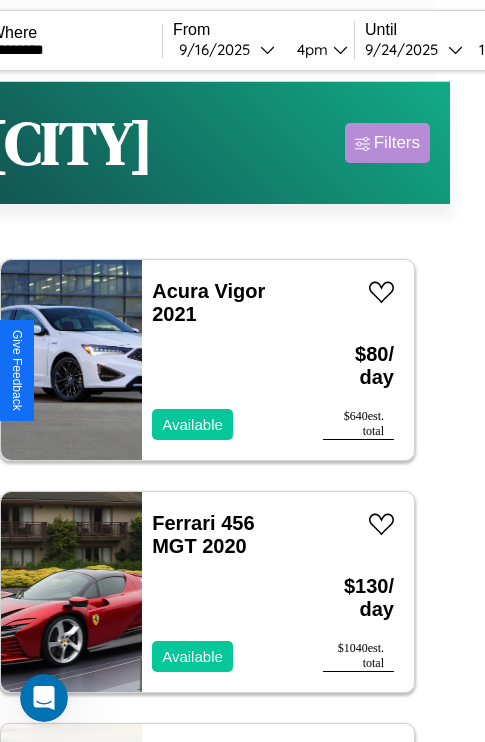 click on "Filters" at bounding box center (397, 143) 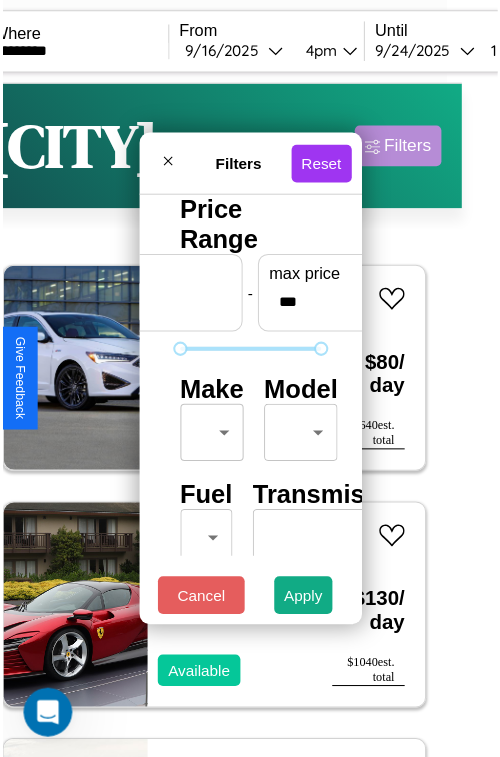 scroll, scrollTop: 59, scrollLeft: 0, axis: vertical 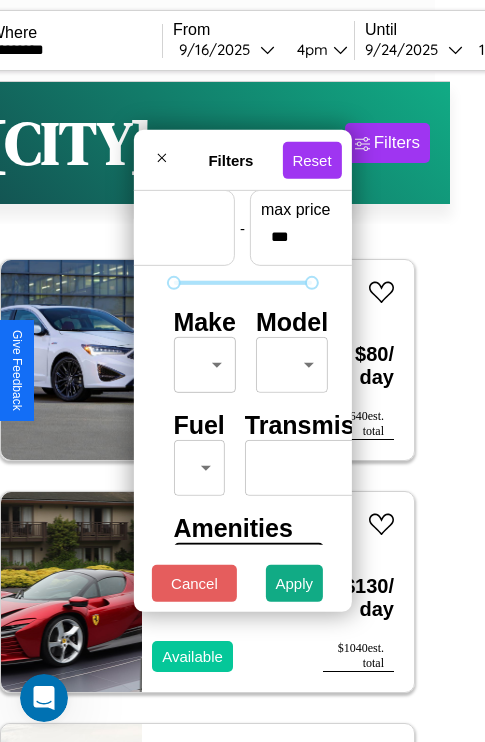 click on "CarGo Where ********* From [DATE] [TIME] Until [DATE] [TIME] Become a Host Login Sign Up [CITY] Filters 12  cars in this area These cars can be picked up in this city. Acura   Vigor   2021 Available $ 80  / day $ 640  est. total Ferrari   456 MGT   2020 Available $ 130  / day $ 1040  est. total Dodge   Viper   2014 Available $ 50  / day $ 400  est. total Lincoln   Navigator   2022 Available $ 30  / day $ 240  est. total Hummer   H2   2014 Available $ 200  / day $ 1600  est. total Nissan   Kicks   2023 Available $ 100  / day $ 800  est. total Ferrari   488 Pista   2021 Unavailable $ 80  / day $ 640  est. total Tesla   Semi   2018 Available $ 110  / day $ 880  est. total Audi   A8   2020 Available $ 100  / day $ 800  est. total Volkswagen   Rabbit   2016 Available $ 30  / day $ 240  est. total Subaru   XT6   2017 Available $ 170  / day $ 1360  est. total Subaru   Brat   2014 Available $ 70  / day $ 560  est. total Filters Reset Price Range min price *  -  max price *** Make ​ ​ Model ​ ​ ​" at bounding box center [207, 412] 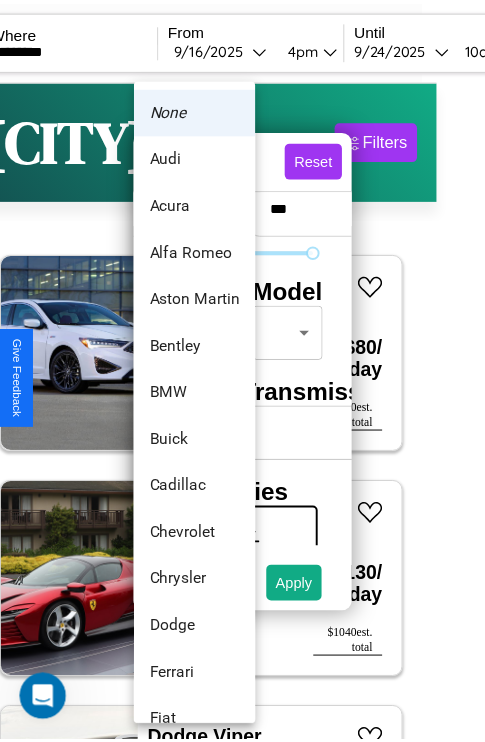 scroll, scrollTop: 38, scrollLeft: 0, axis: vertical 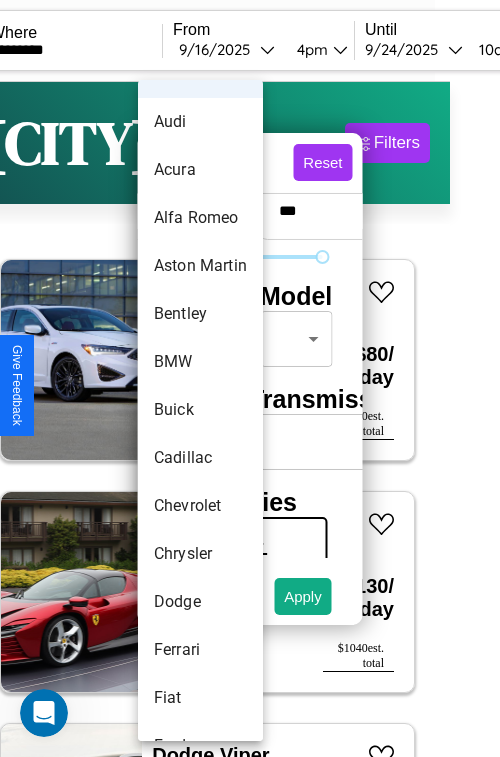 click on "Buick" at bounding box center (200, 410) 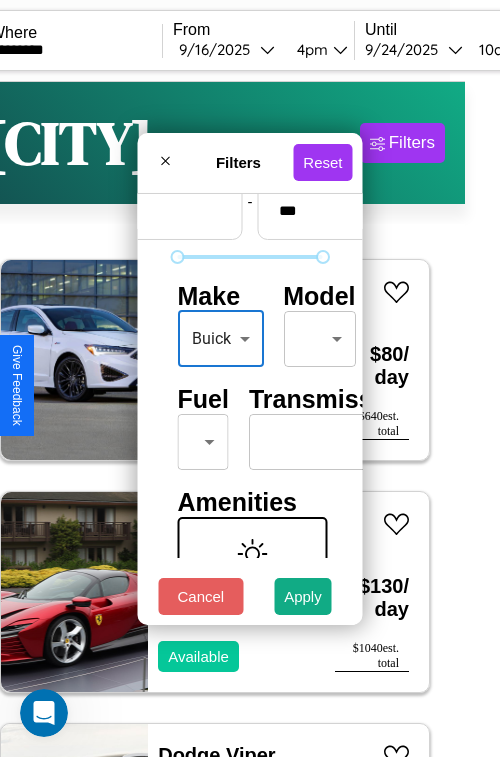 type on "*****" 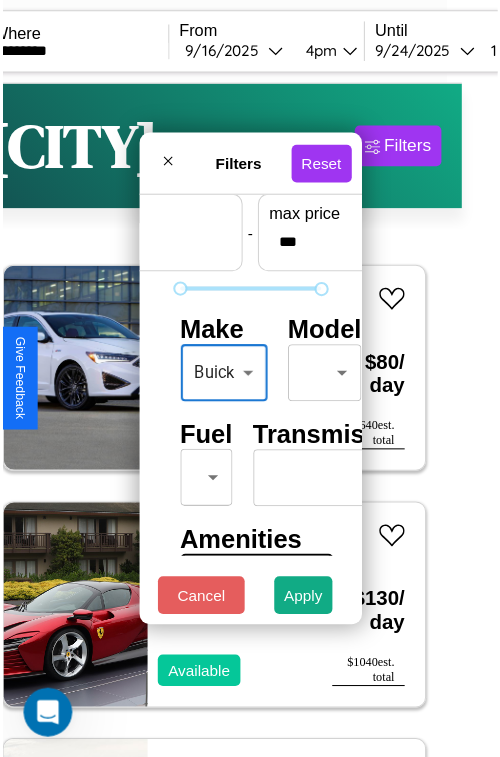 scroll, scrollTop: 59, scrollLeft: 8, axis: both 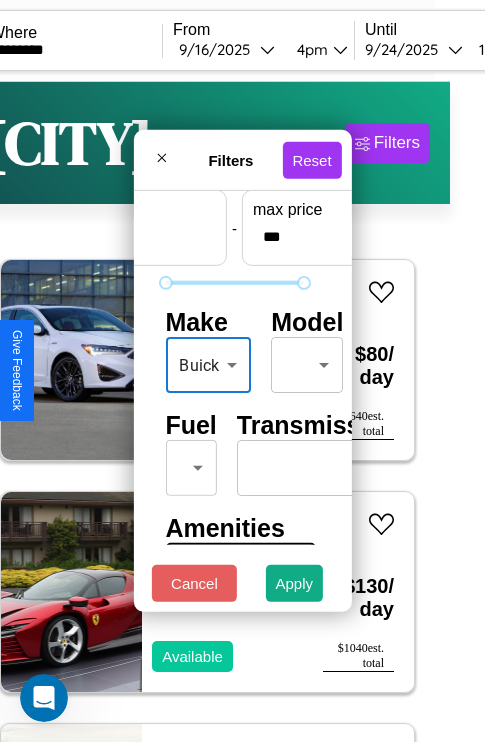 click on "CarGo Where ********* From [DATE] [TIME] Until [DATE] [TIME] Become a Host Login Sign Up [CITY] Filters 12  cars in this area These cars can be picked up in this city. Acura   Vigor   2021 Available $ 80  / day $ 640  est. total Ferrari   456 MGT   2020 Available $ 130  / day $ 1040  est. total Dodge   Viper   2014 Available $ 50  / day $ 400  est. total Lincoln   Navigator   2022 Available $ 30  / day $ 240  est. total Hummer   H2   2014 Available $ 200  / day $ 1600  est. total Nissan   Kicks   2023 Available $ 100  / day $ 800  est. total Ferrari   488 Pista   2021 Unavailable $ 80  / day $ 640  est. total Tesla   Semi   2018 Available $ 110  / day $ 880  est. total Audi   A8   2020 Available $ 100  / day $ 800  est. total Volkswagen   Rabbit   2016 Available $ 30  / day $ 240  est. total Subaru   XT6   2017 Available $ 170  / day $ 1360  est. total Subaru   Brat   2014 Available $ 70  / day $ 560  est. total Filters Reset Price Range min price *  -  max price *** Make Buick ***** ​ Model ​" at bounding box center [207, 412] 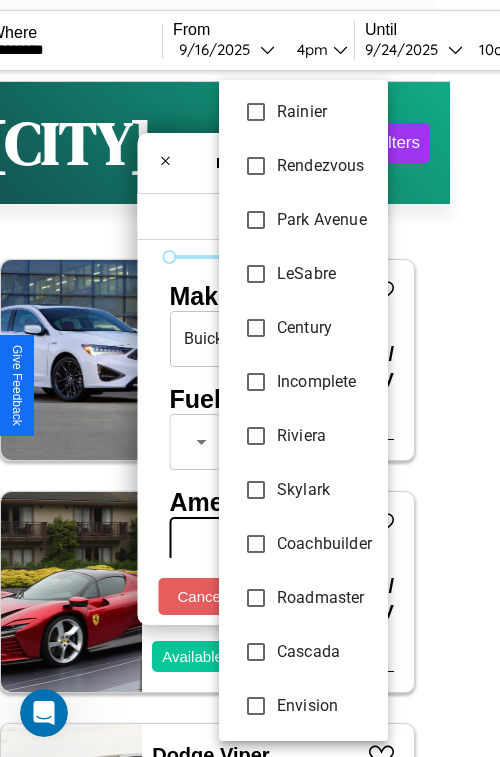 scroll, scrollTop: 509, scrollLeft: 0, axis: vertical 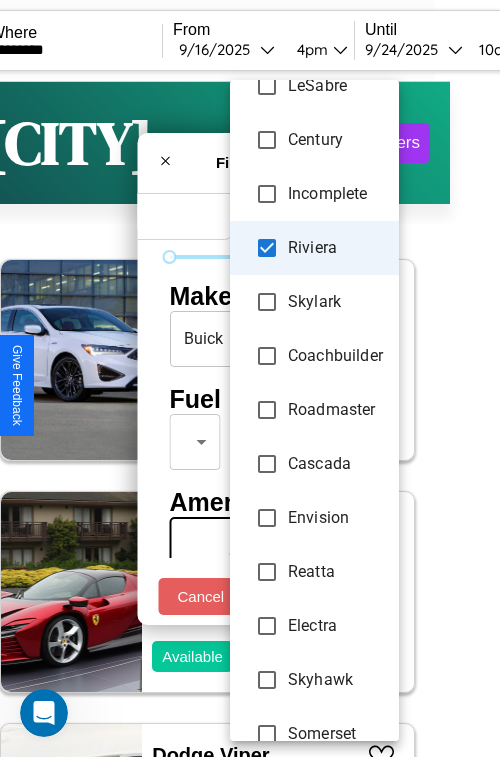 type on "**********" 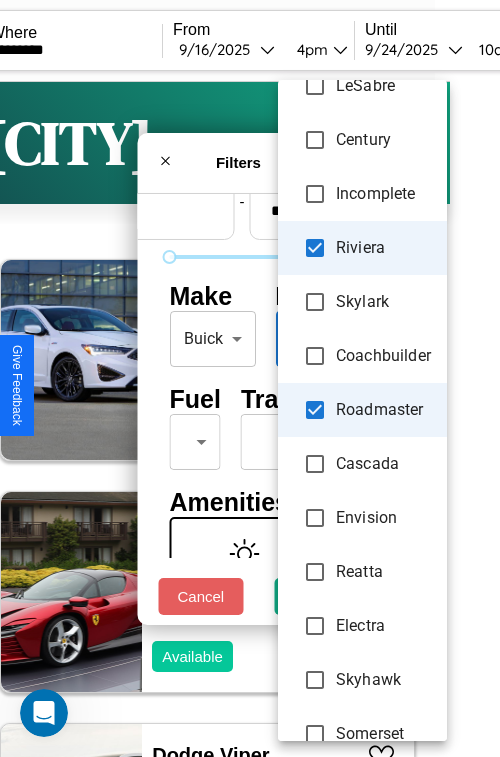 click at bounding box center (250, 378) 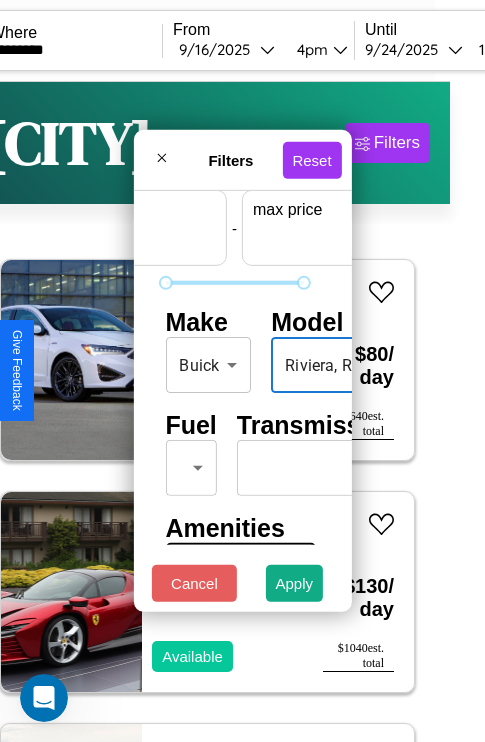 scroll, scrollTop: 59, scrollLeft: 124, axis: both 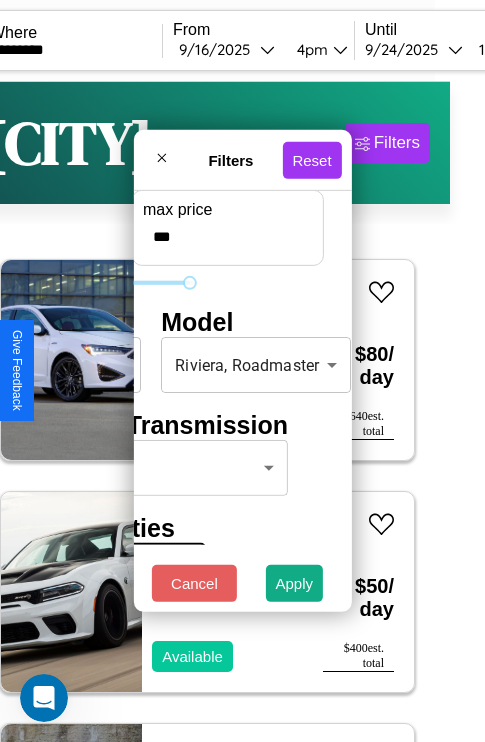 type on "***" 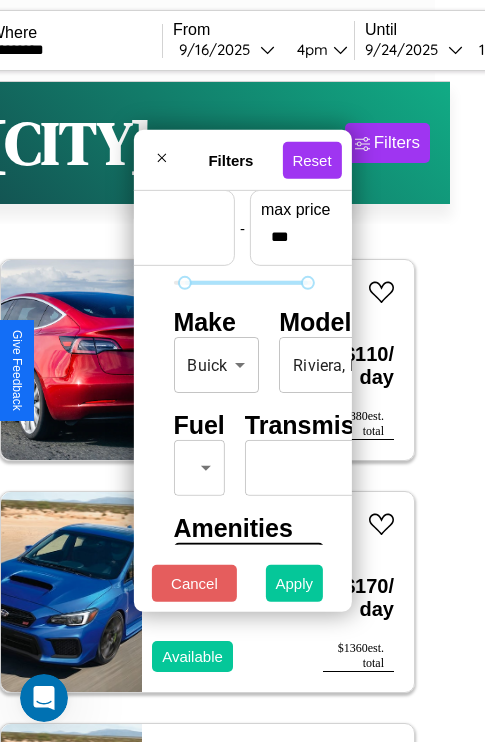 type on "**" 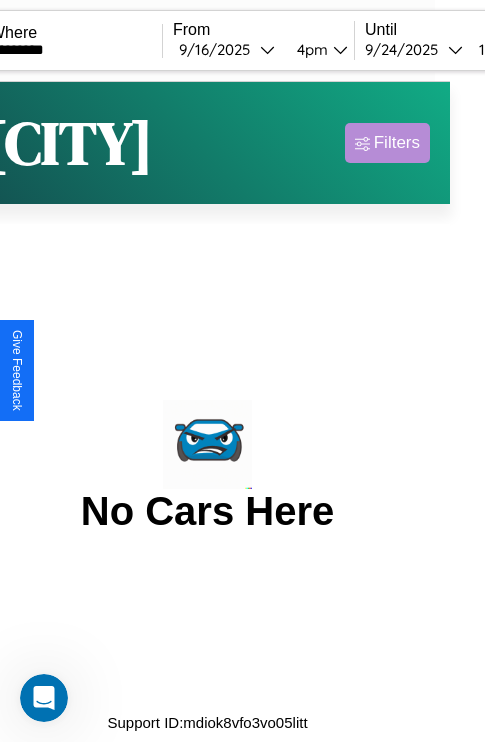 click on "Filters" at bounding box center [397, 143] 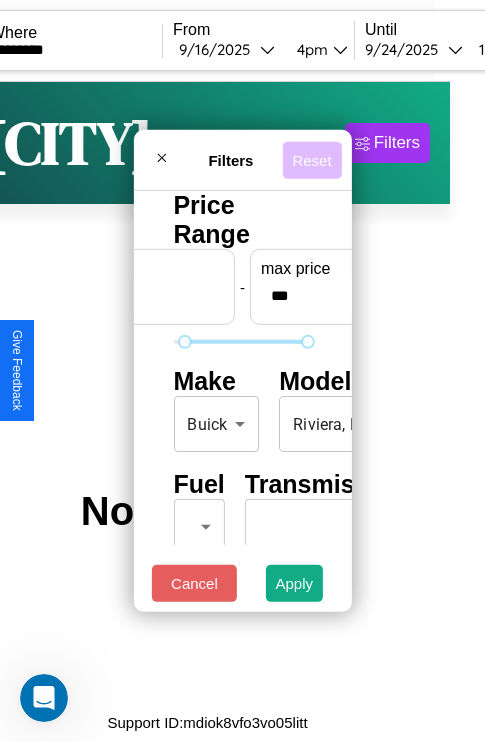 click on "Reset" at bounding box center [311, 159] 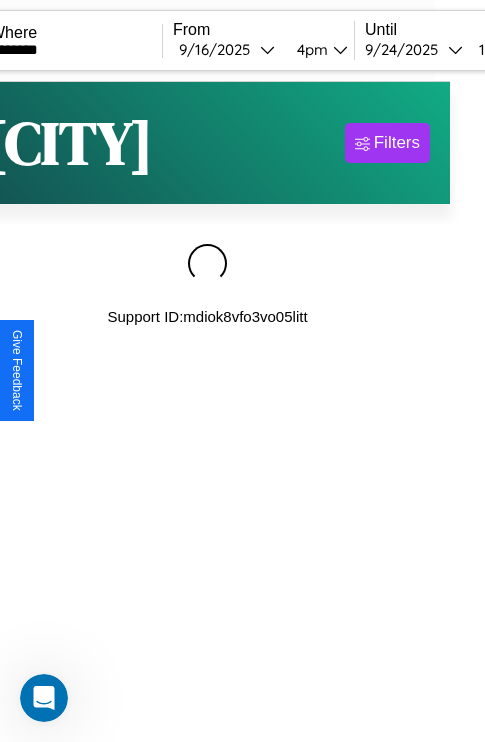 scroll, scrollTop: 0, scrollLeft: 25, axis: horizontal 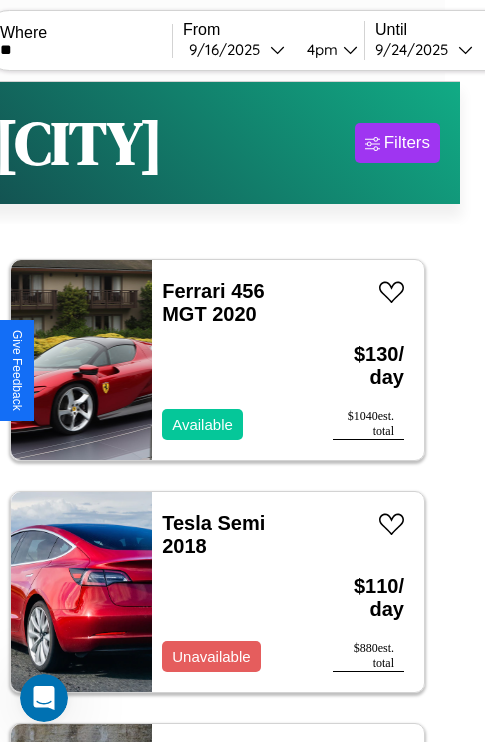 type on "*" 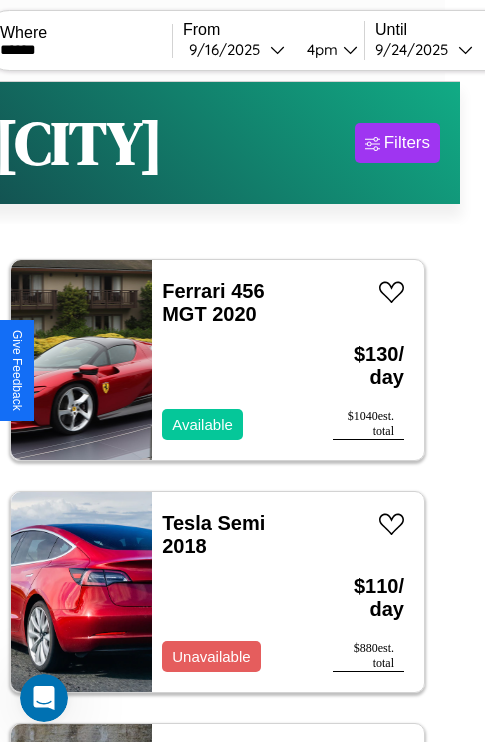 type on "******" 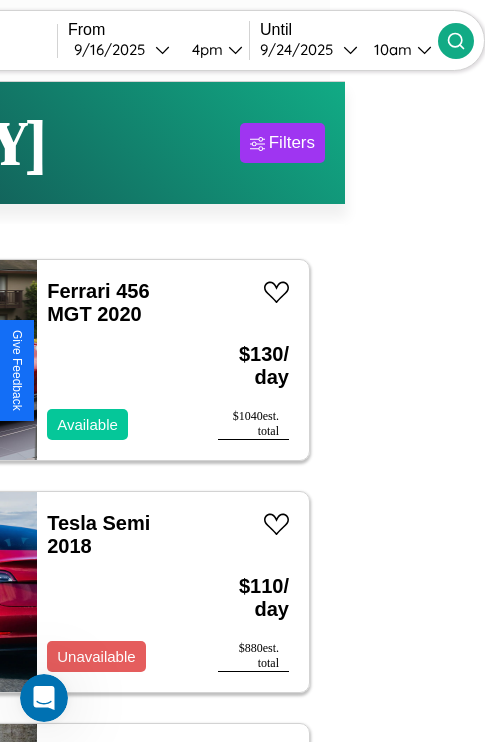 click 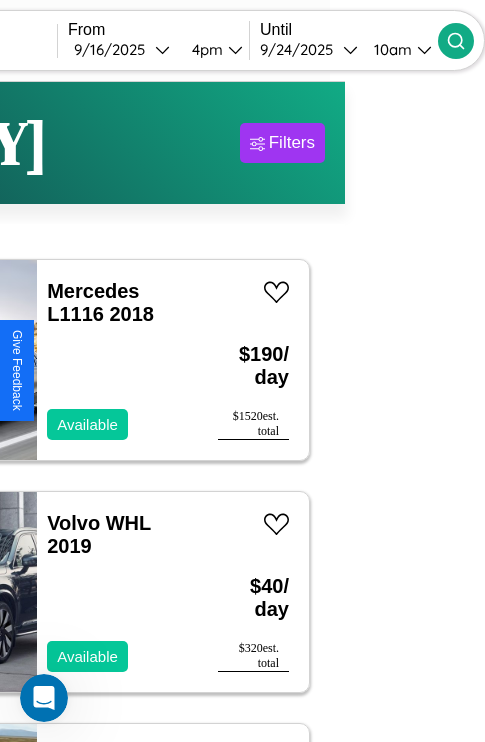 scroll, scrollTop: 48, scrollLeft: 105, axis: both 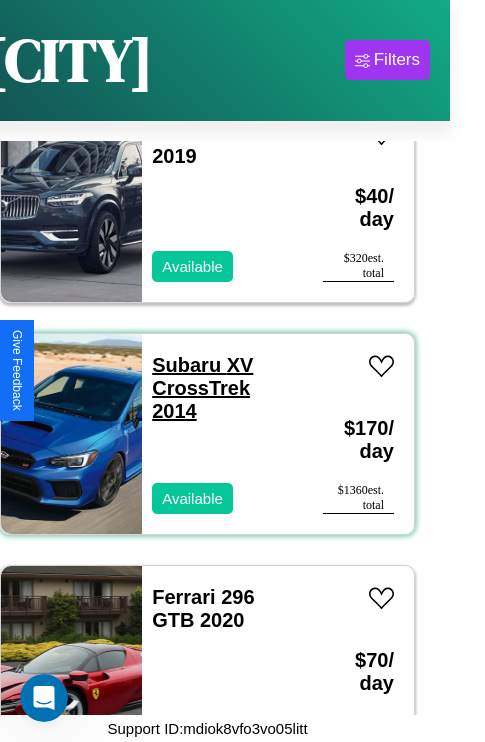 click on "Subaru   XV CrossTrek   2014" at bounding box center [202, 388] 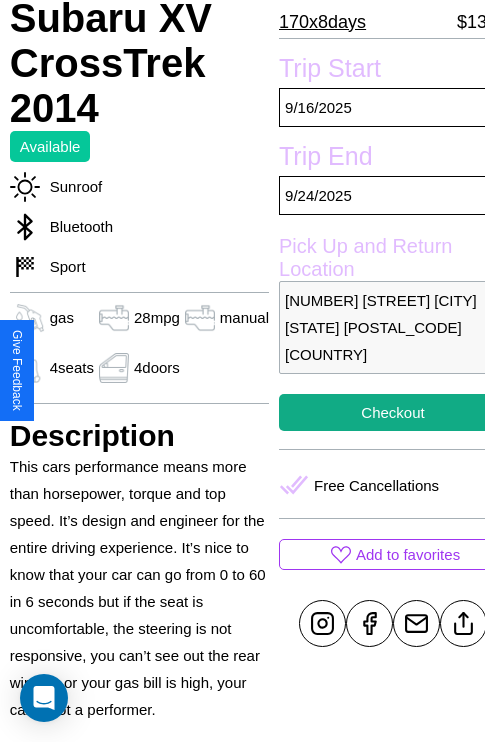 scroll, scrollTop: 508, scrollLeft: 68, axis: both 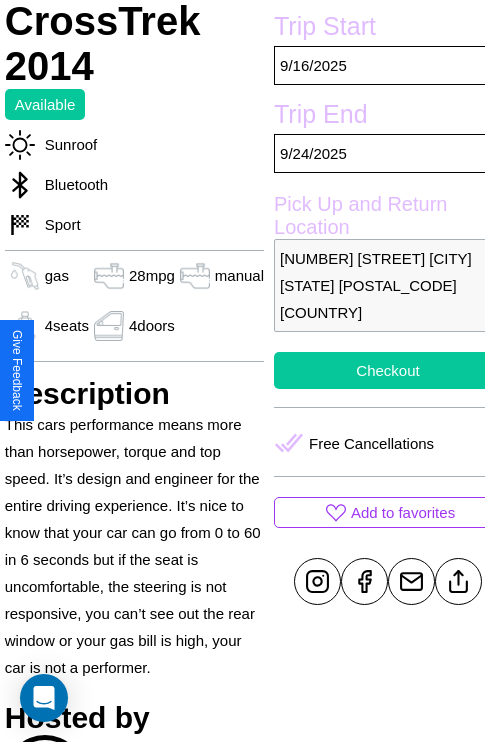 click on "Checkout" at bounding box center (388, 370) 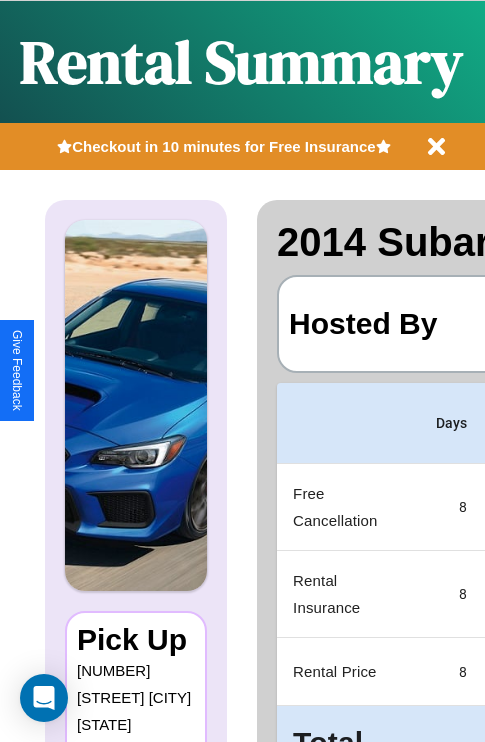 scroll, scrollTop: 0, scrollLeft: 408, axis: horizontal 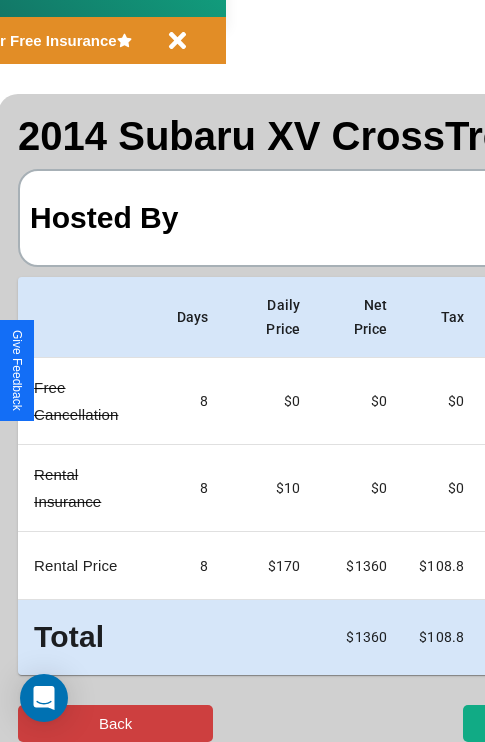 click on "Back" at bounding box center (115, 723) 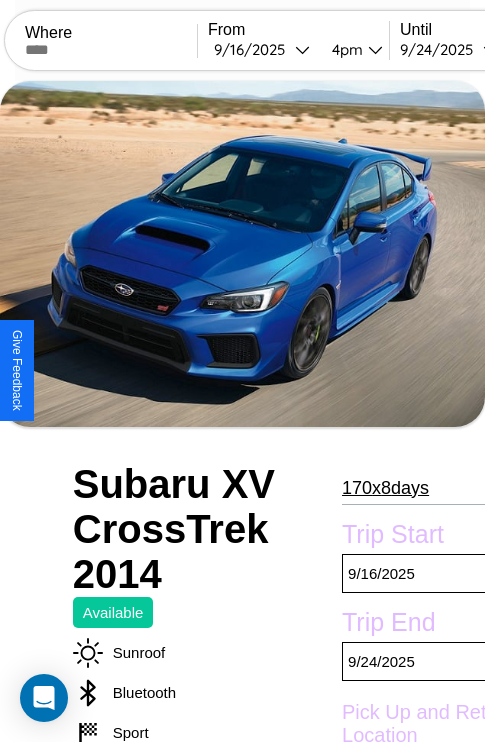 scroll, scrollTop: 423, scrollLeft: 68, axis: both 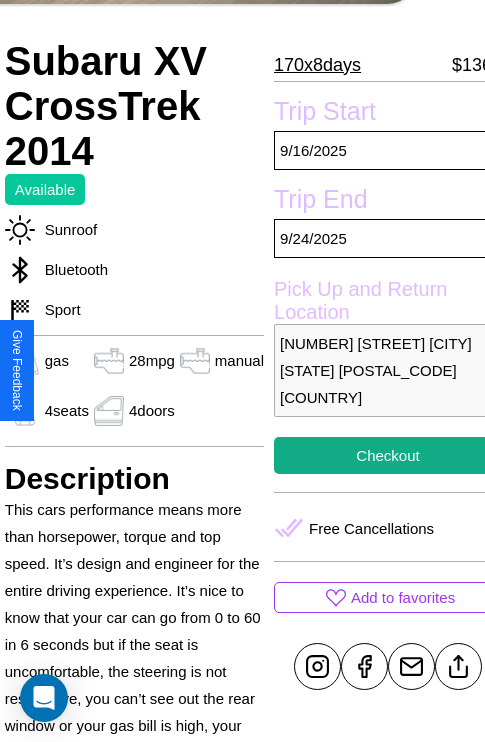 click on "5077 Market Street  Boston Massachusetts 13622 United States" at bounding box center [388, 370] 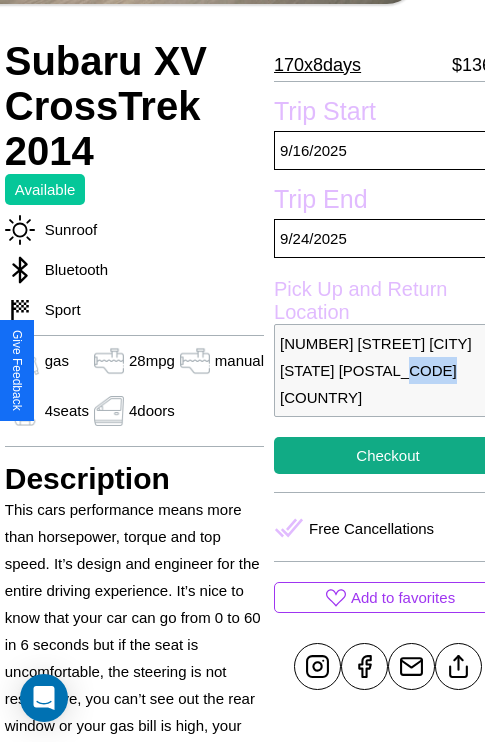 click on "5077 Market Street  Boston Massachusetts 13622 United States" at bounding box center [388, 370] 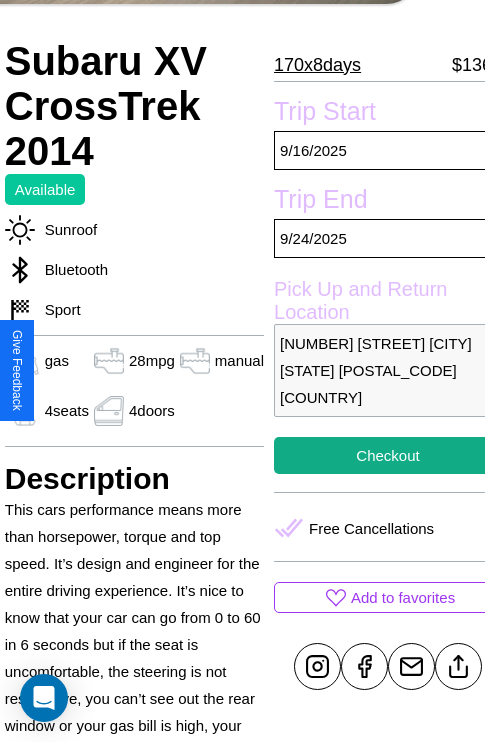 click on "5077 Market Street  Boston Massachusetts 13622 United States" at bounding box center [388, 370] 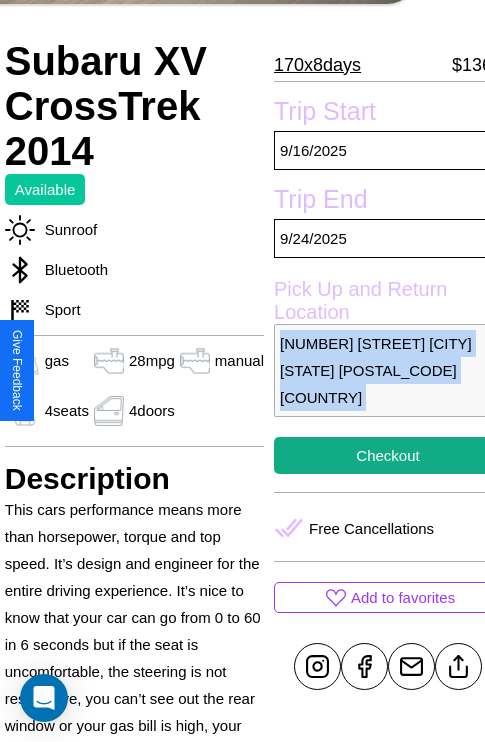 click on "5077 Market Street  Boston Massachusetts 13622 United States" at bounding box center [388, 370] 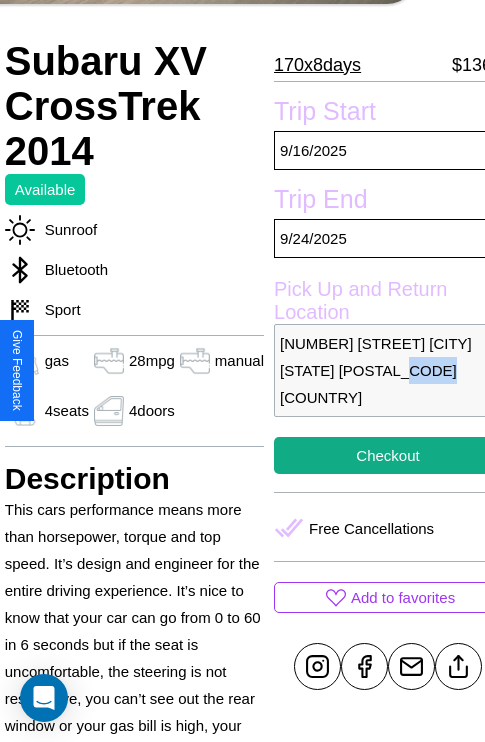 click on "5077 Market Street  Boston Massachusetts 13622 United States" at bounding box center [388, 370] 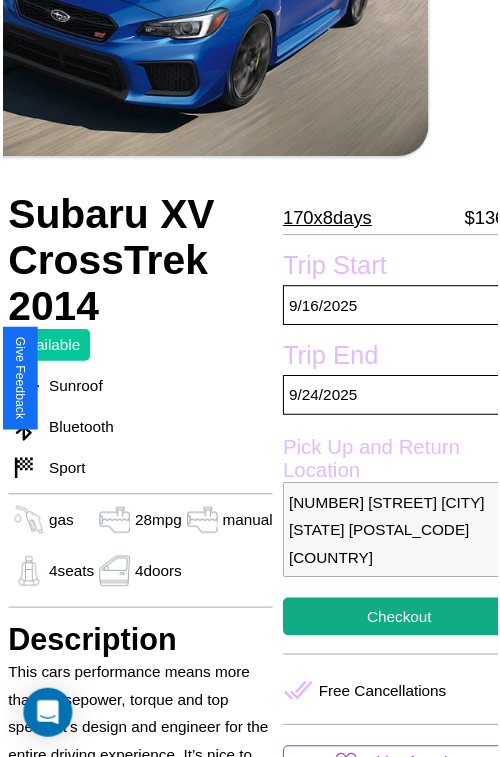 scroll, scrollTop: 203, scrollLeft: 68, axis: both 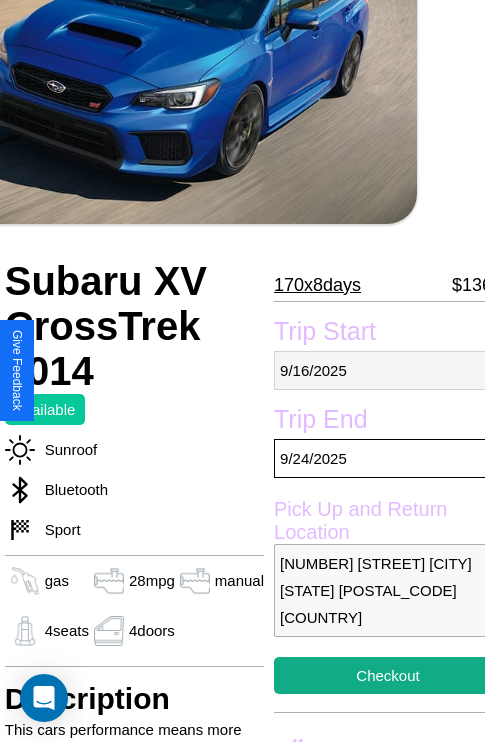 click on "9 / 16 / 2025" at bounding box center (388, 370) 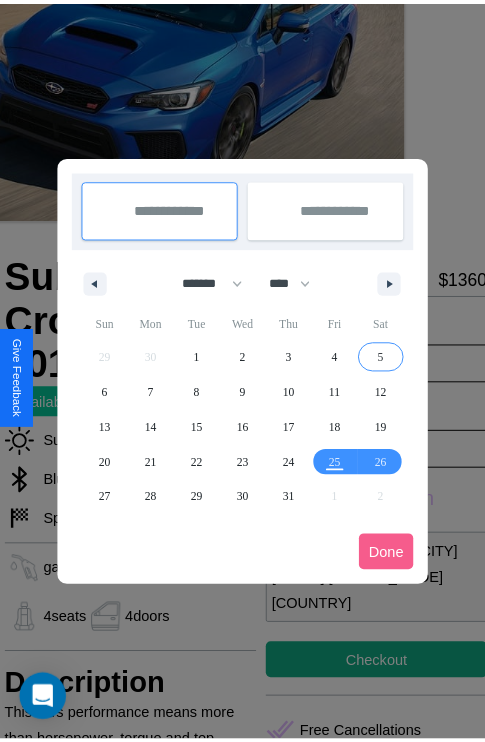 scroll, scrollTop: 0, scrollLeft: 68, axis: horizontal 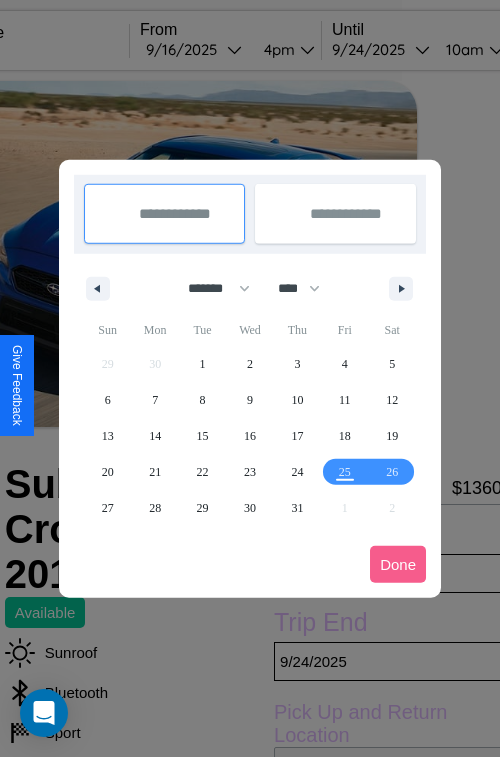 click at bounding box center (250, 378) 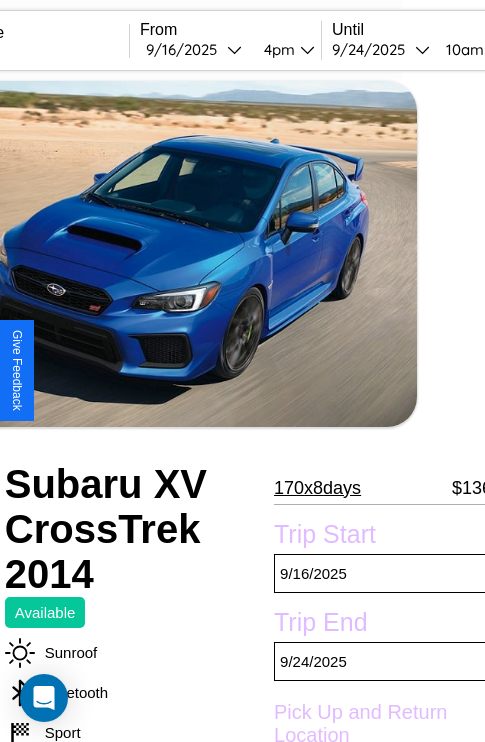 scroll, scrollTop: 371, scrollLeft: 68, axis: both 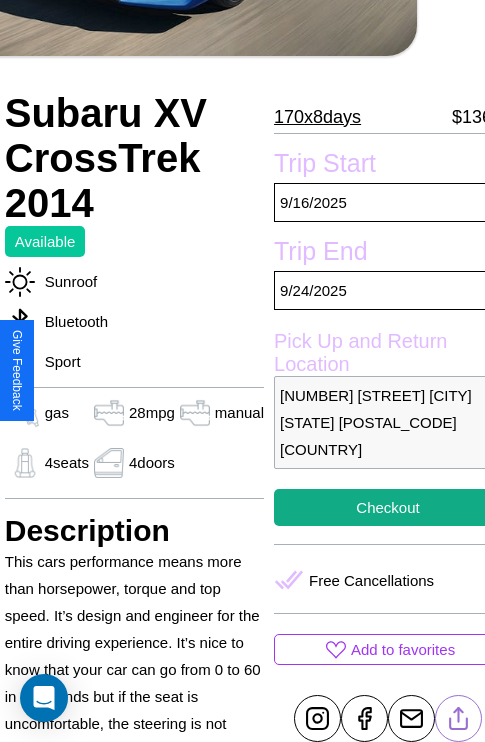 click 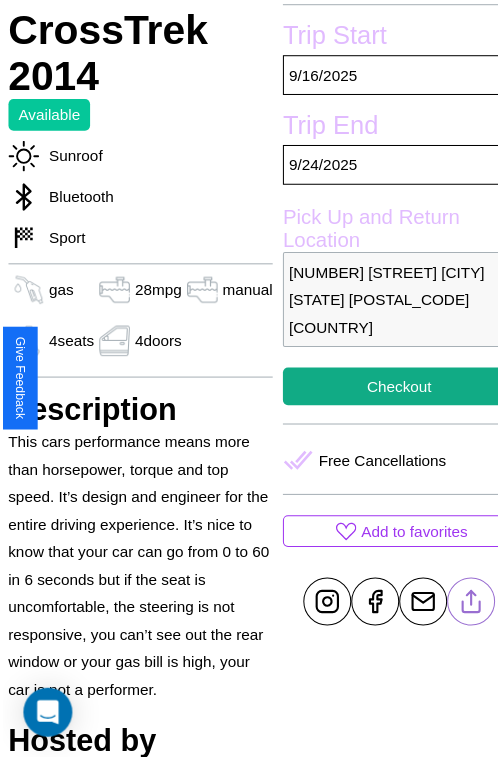 scroll, scrollTop: 650, scrollLeft: 68, axis: both 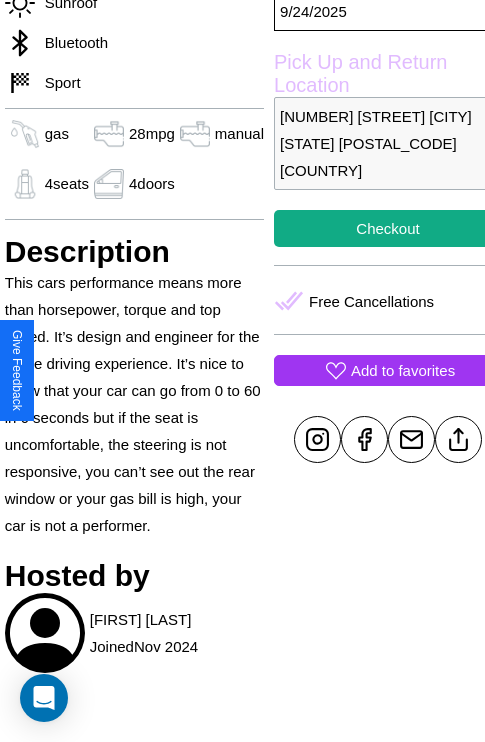 click on "Add to favorites" at bounding box center (403, 370) 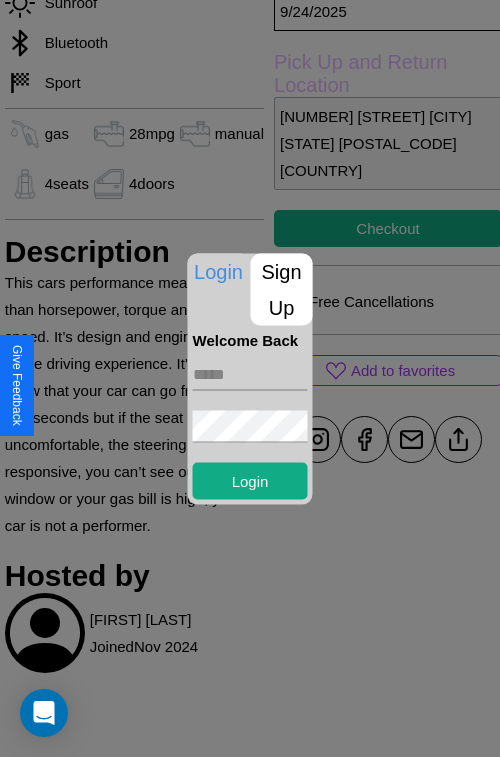 click at bounding box center [250, 374] 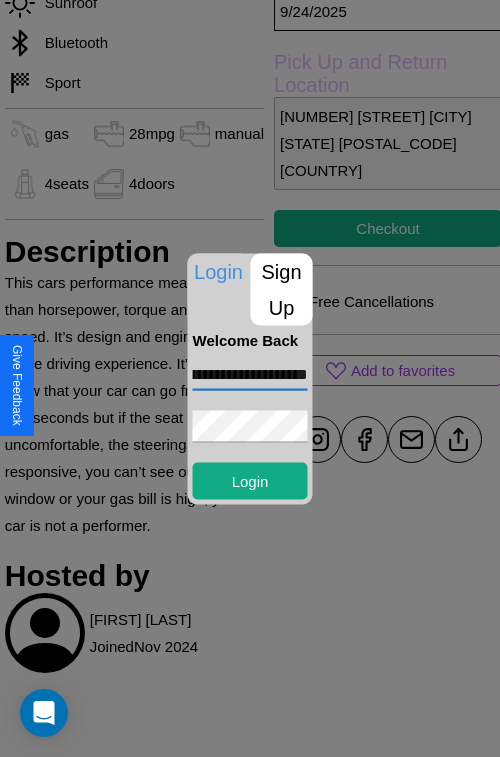 scroll, scrollTop: 0, scrollLeft: 93, axis: horizontal 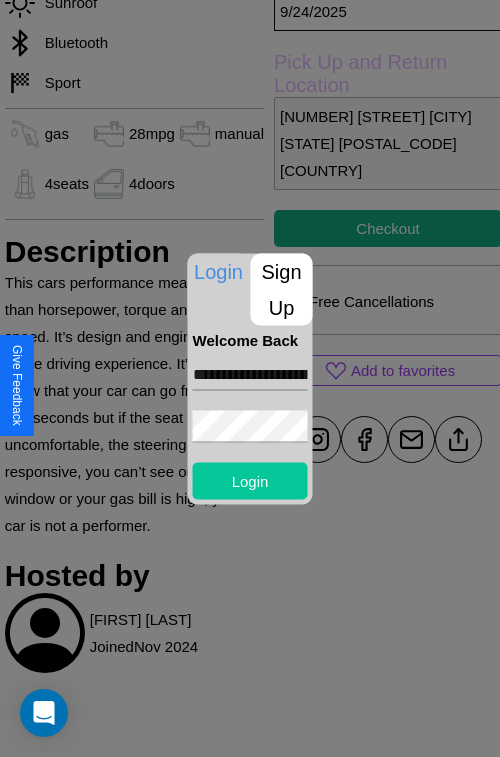 click on "Login" at bounding box center (250, 480) 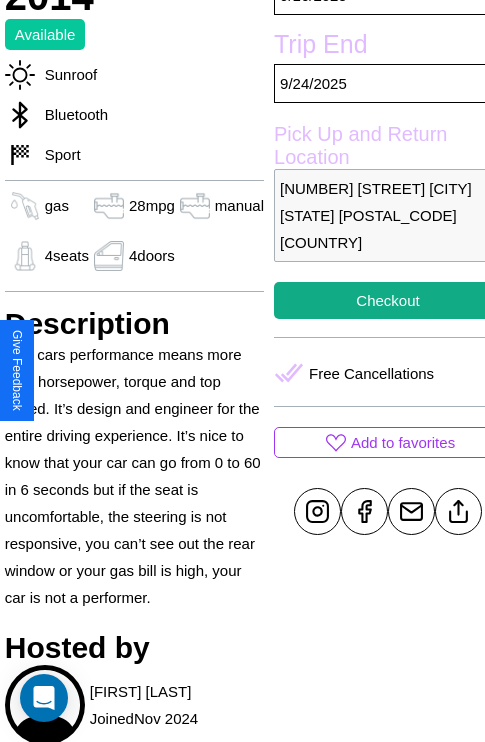 scroll, scrollTop: 508, scrollLeft: 68, axis: both 